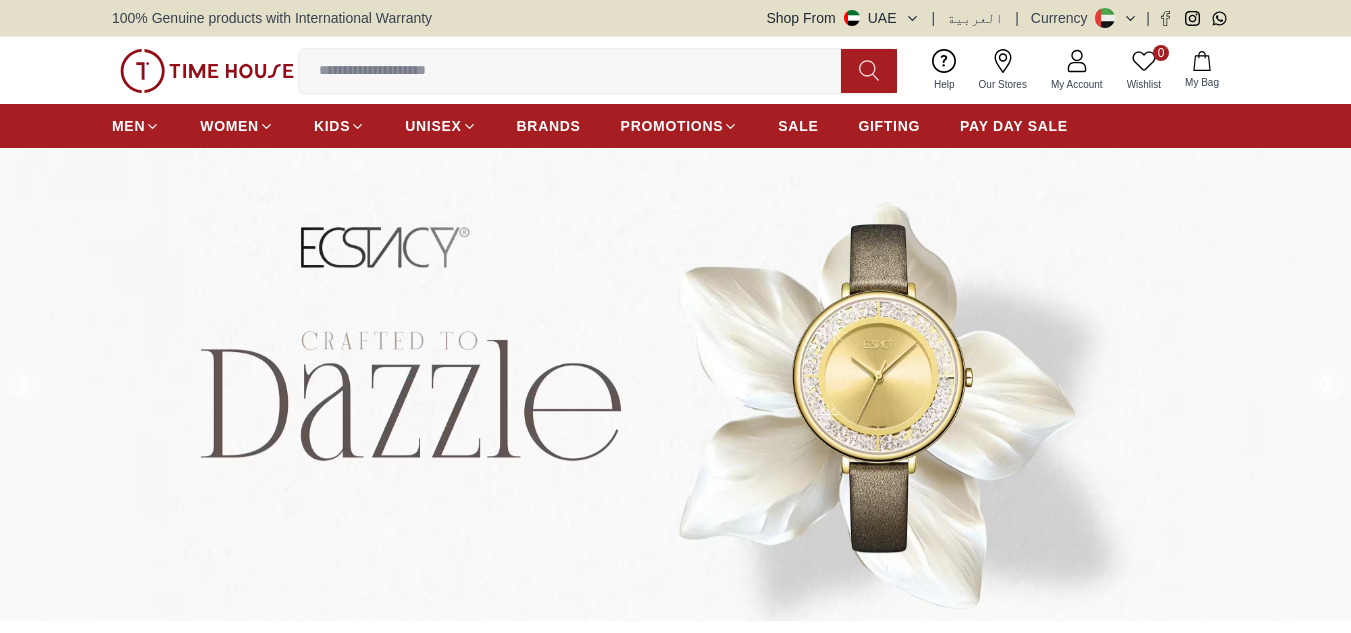 scroll, scrollTop: 0, scrollLeft: 0, axis: both 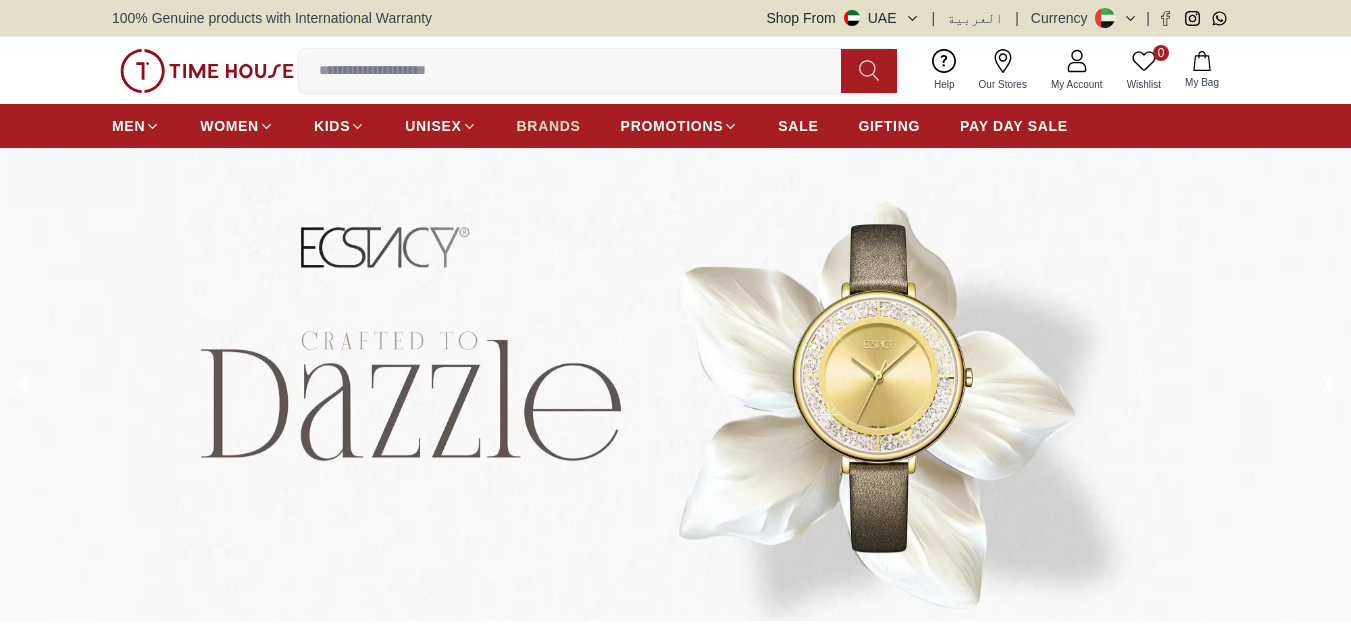click on "BRANDS" at bounding box center (549, 126) 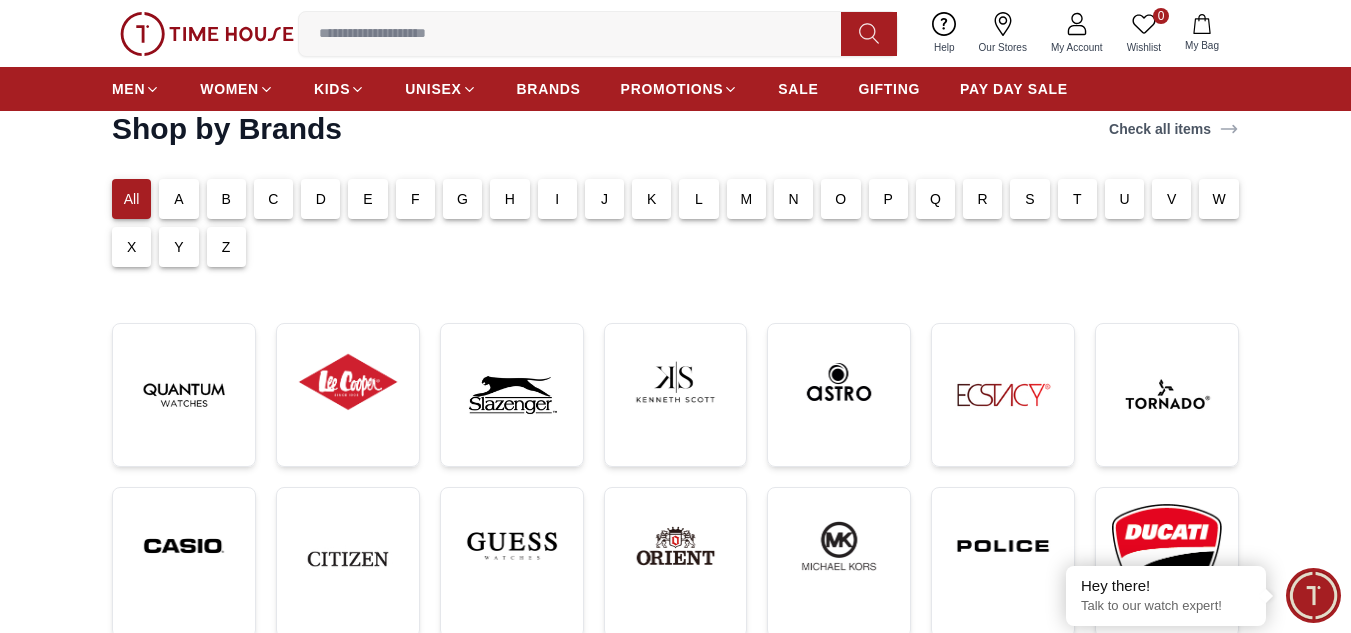 scroll, scrollTop: 100, scrollLeft: 0, axis: vertical 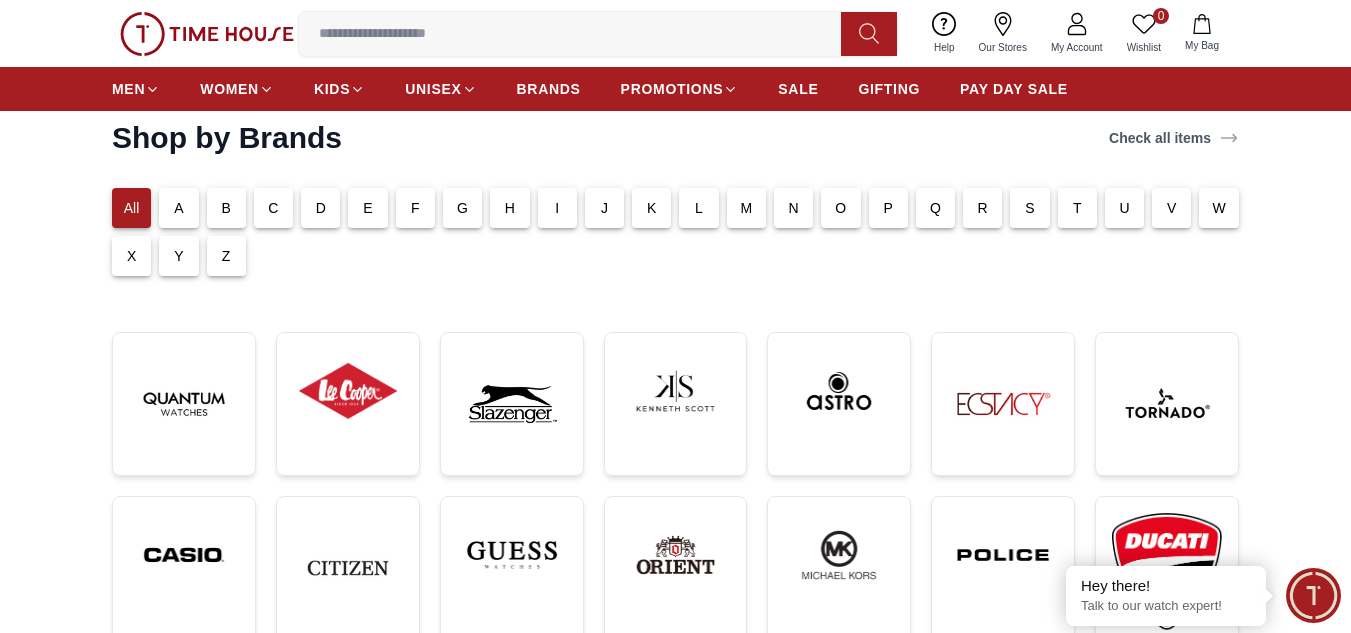 click on "S" at bounding box center [1030, 208] 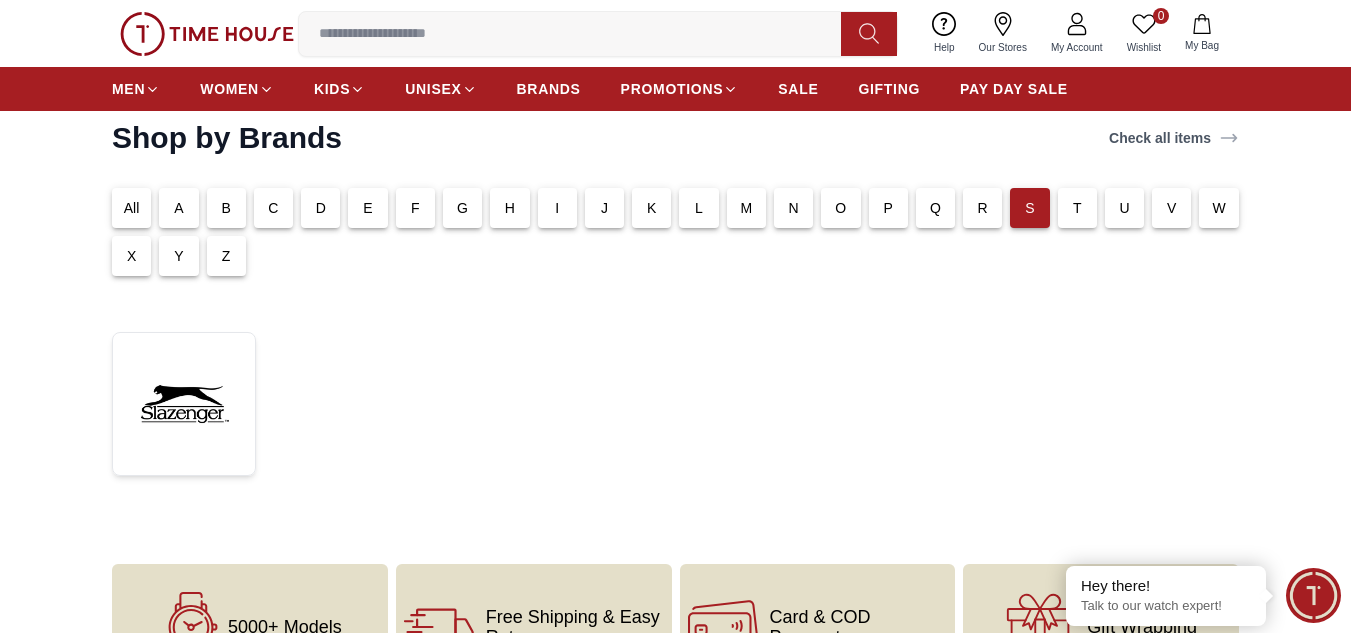 click on "R" at bounding box center [982, 208] 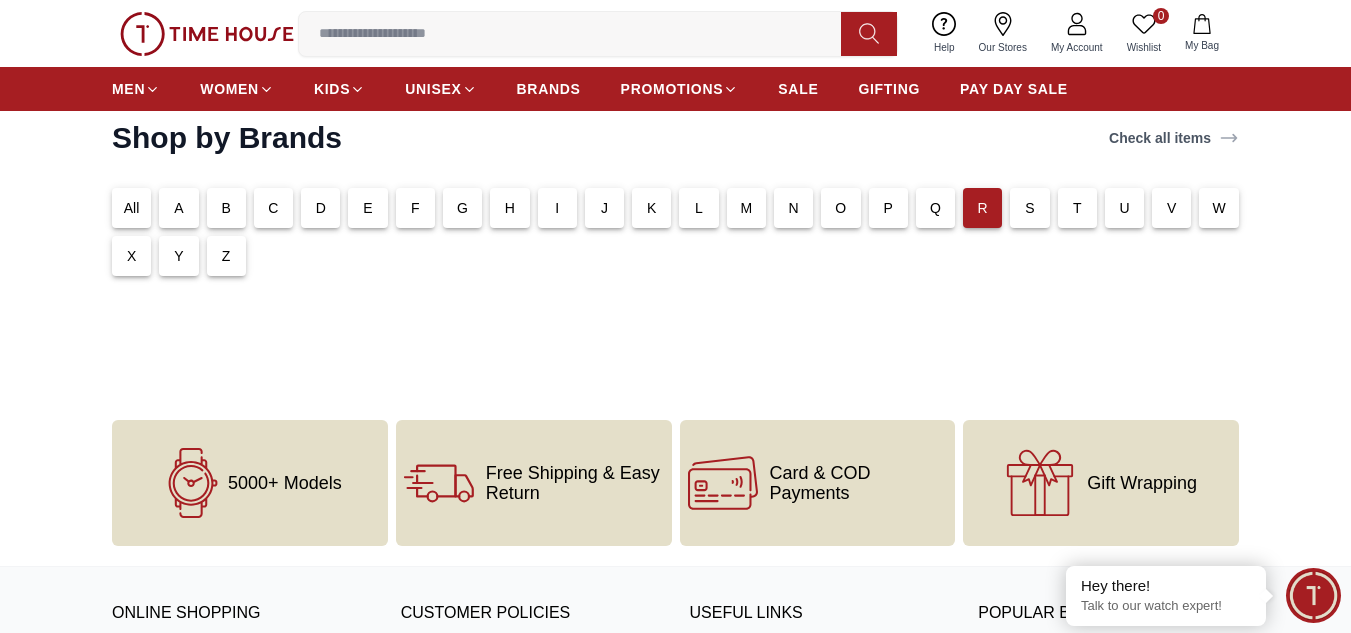 click on "All" at bounding box center (132, 208) 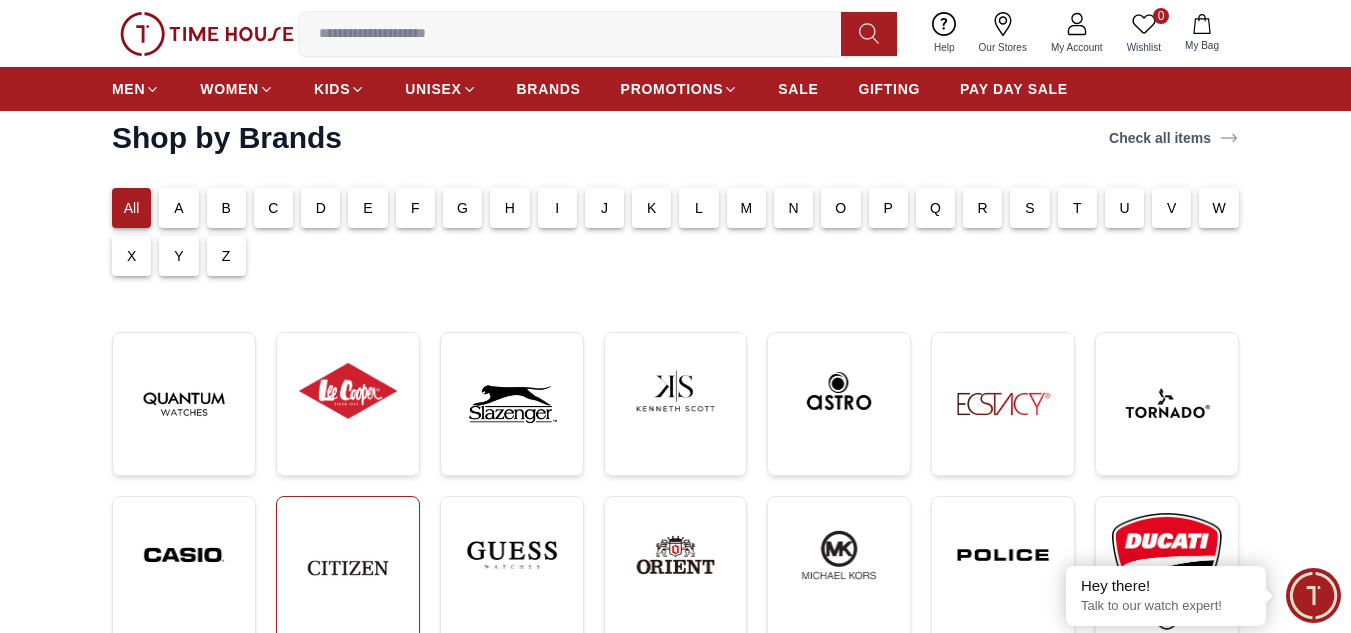 click at bounding box center (348, 568) 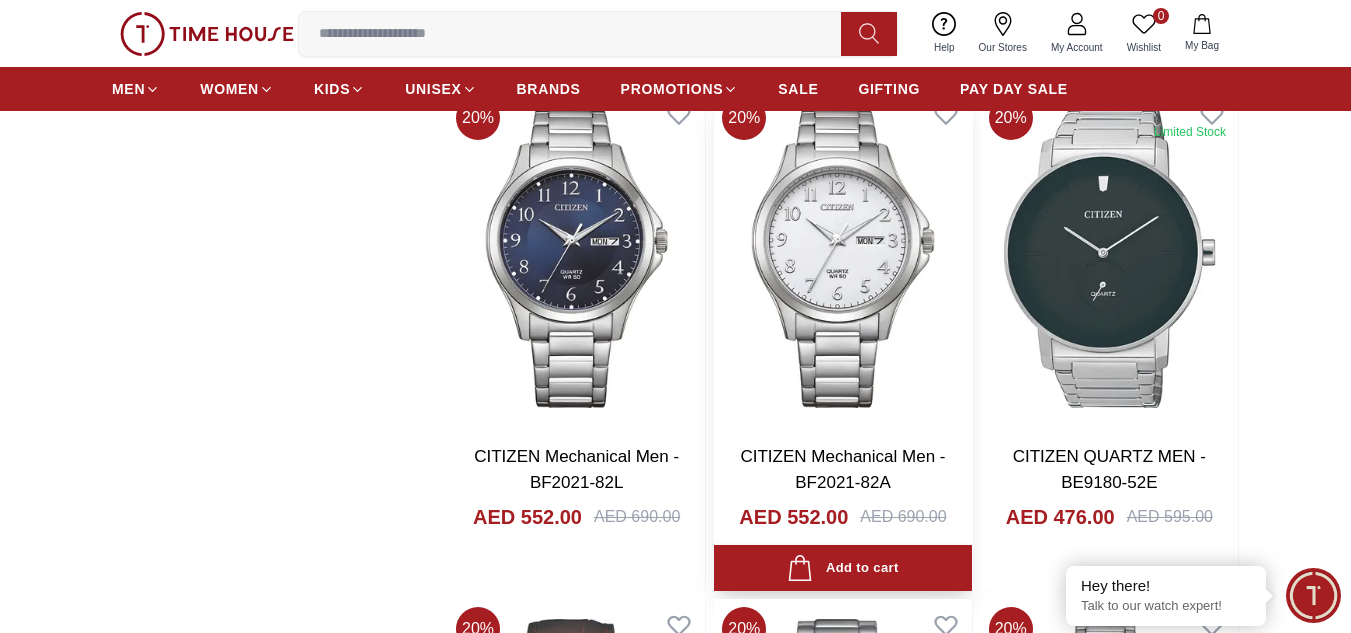 scroll, scrollTop: 2400, scrollLeft: 0, axis: vertical 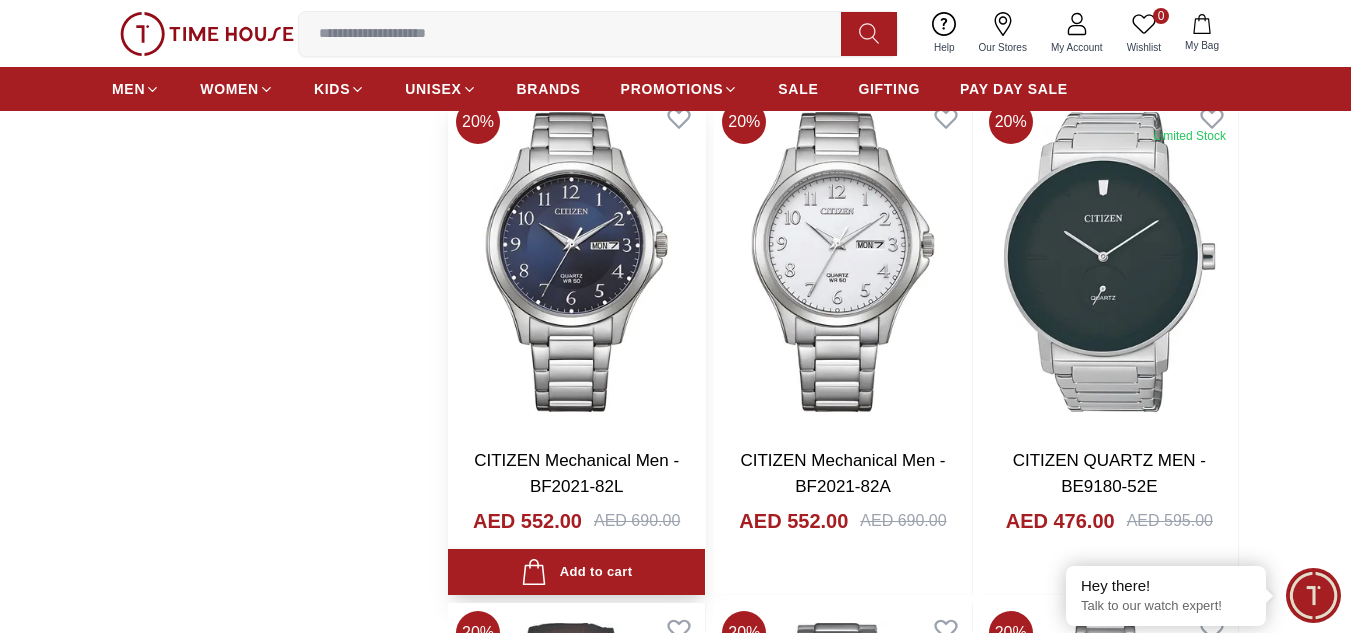 click at bounding box center (576, 262) 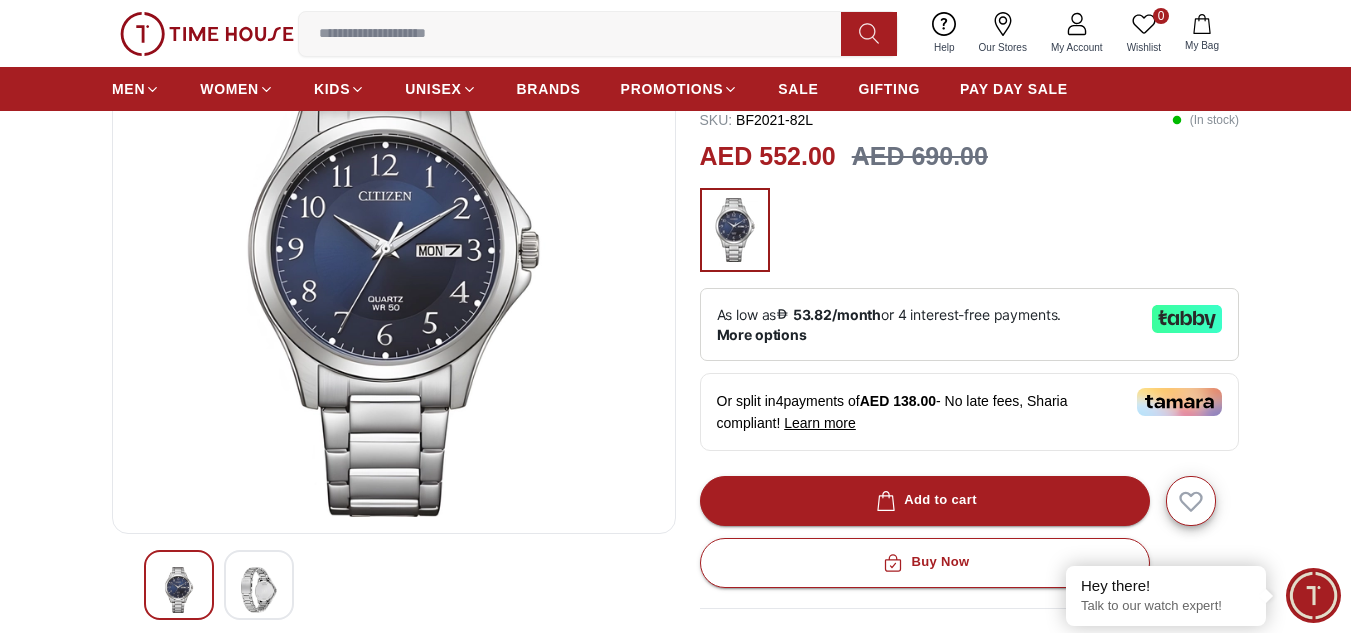 scroll, scrollTop: 500, scrollLeft: 0, axis: vertical 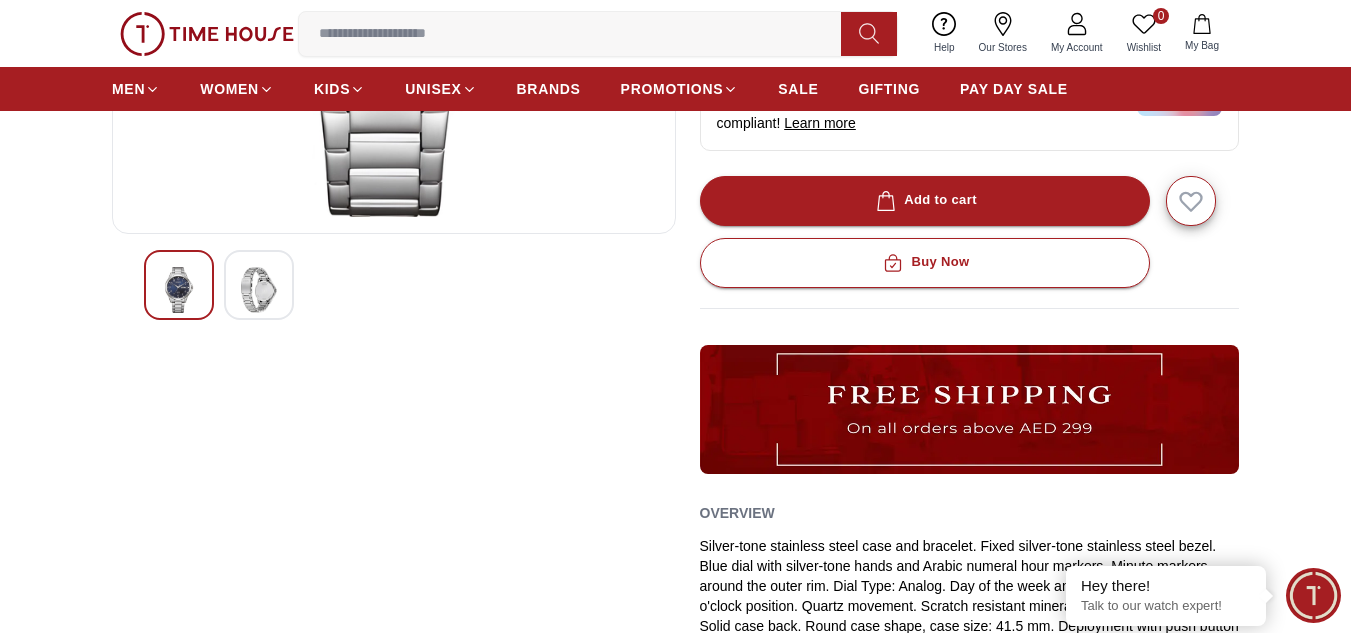 click at bounding box center [259, 290] 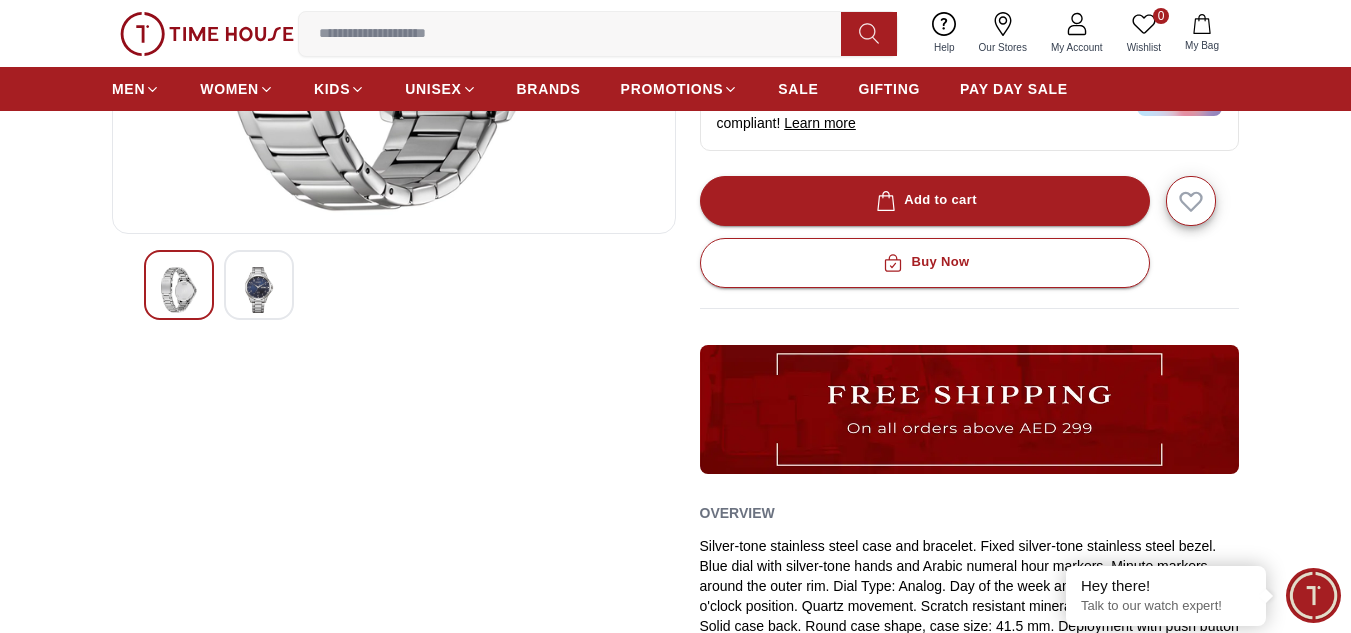 scroll, scrollTop: 100, scrollLeft: 0, axis: vertical 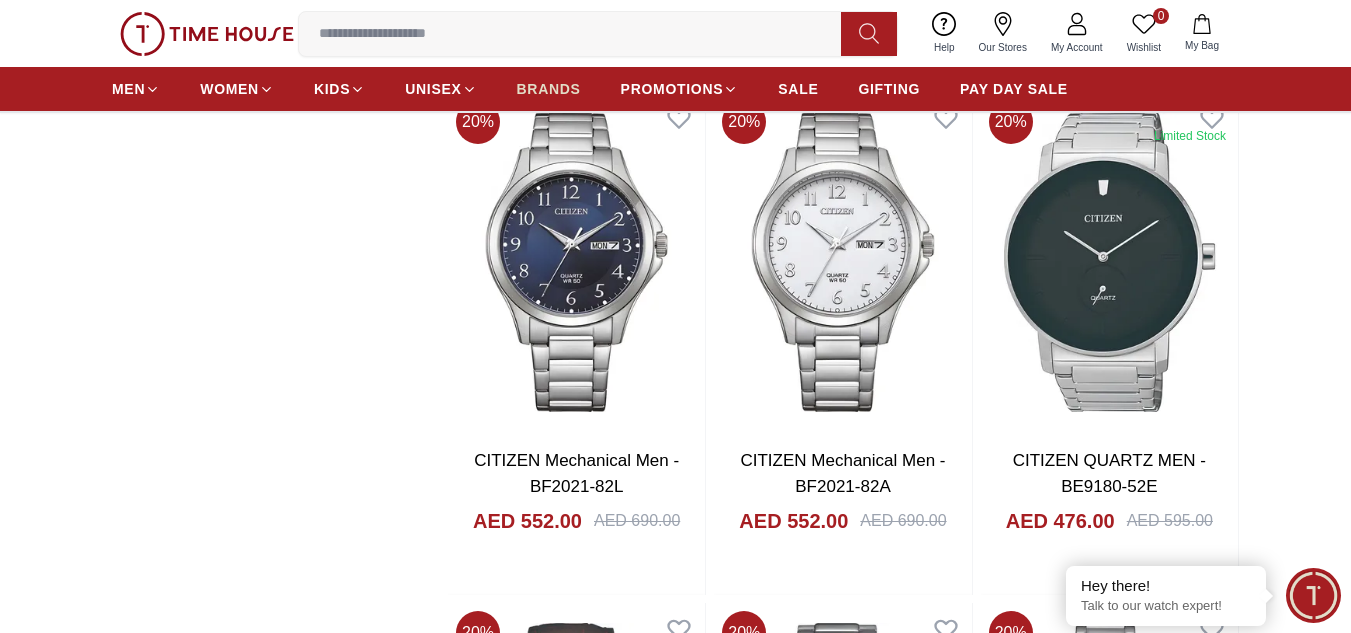 click on "BRANDS" at bounding box center (549, 89) 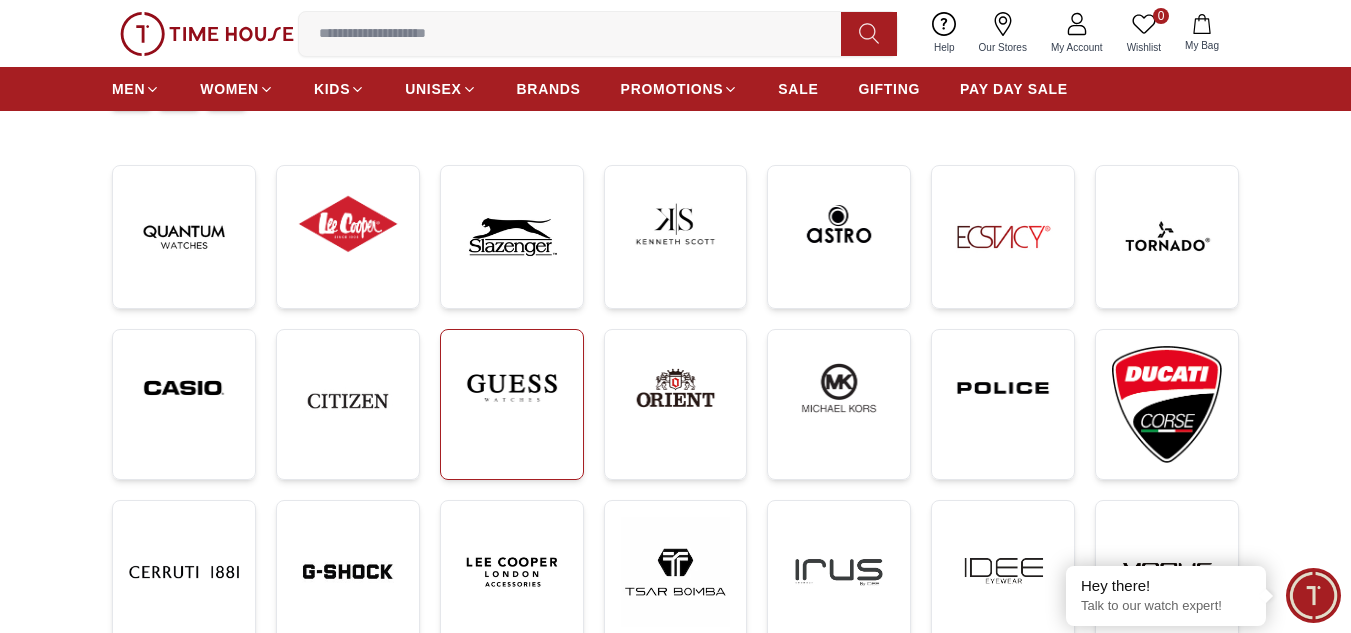 scroll, scrollTop: 300, scrollLeft: 0, axis: vertical 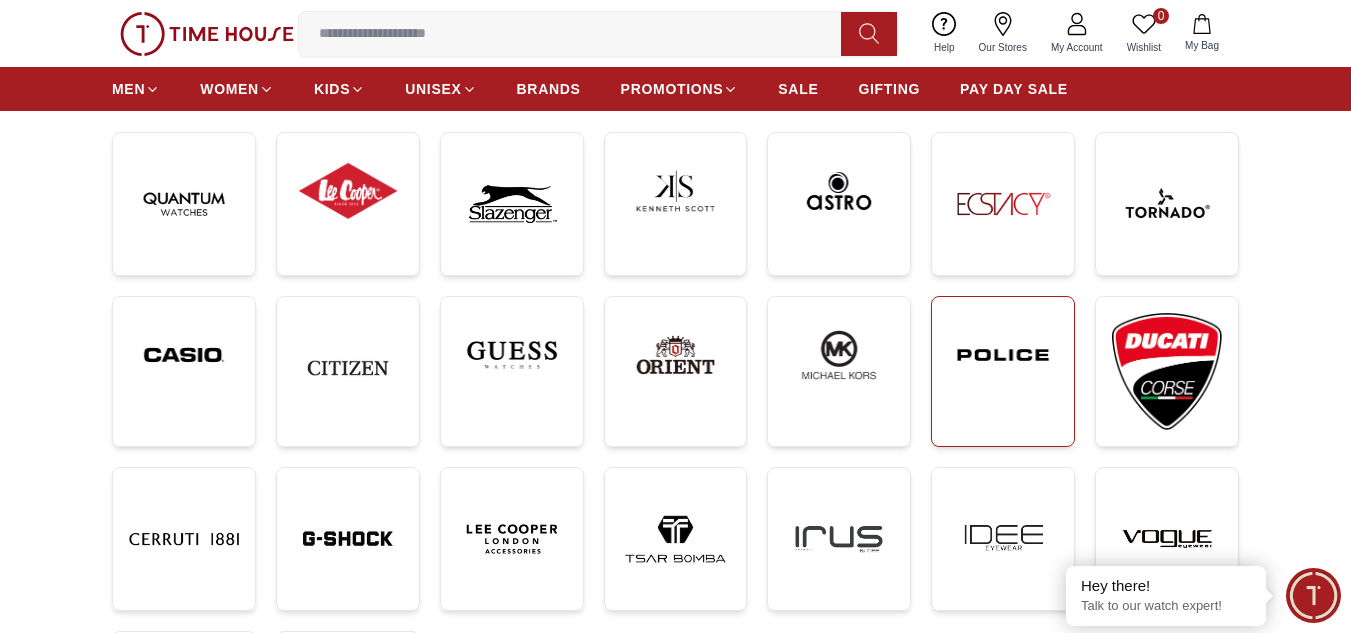 click at bounding box center [1003, 371] 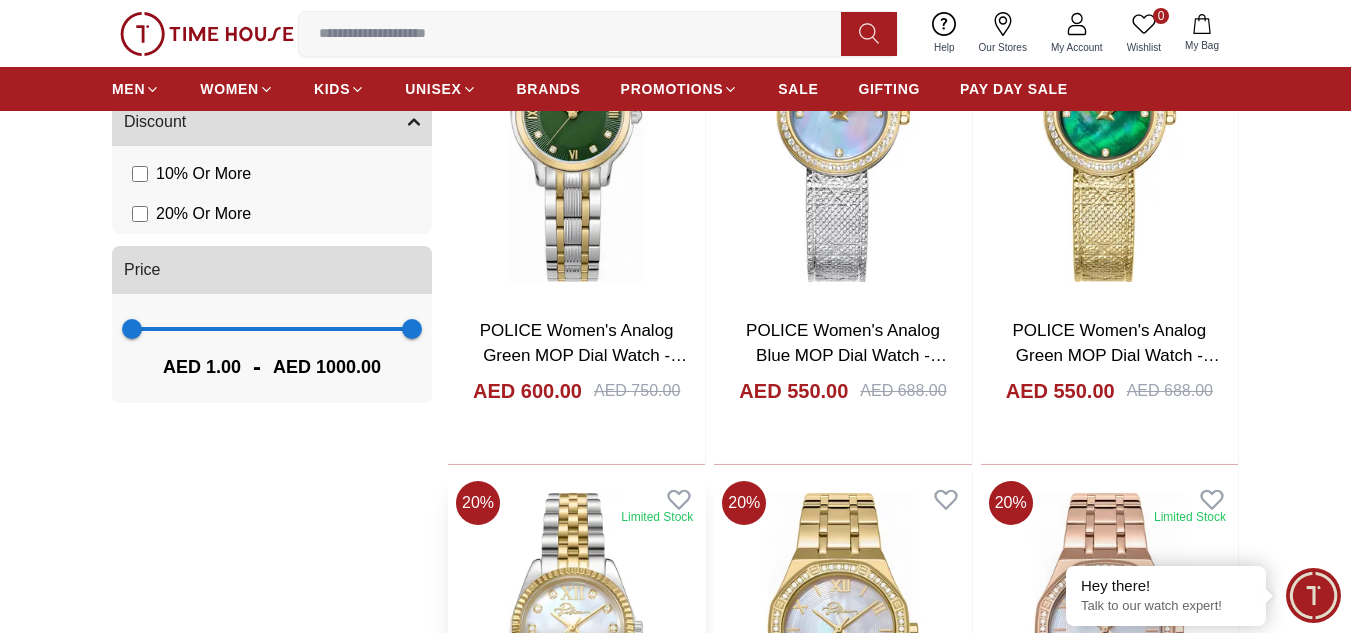 scroll, scrollTop: 1700, scrollLeft: 0, axis: vertical 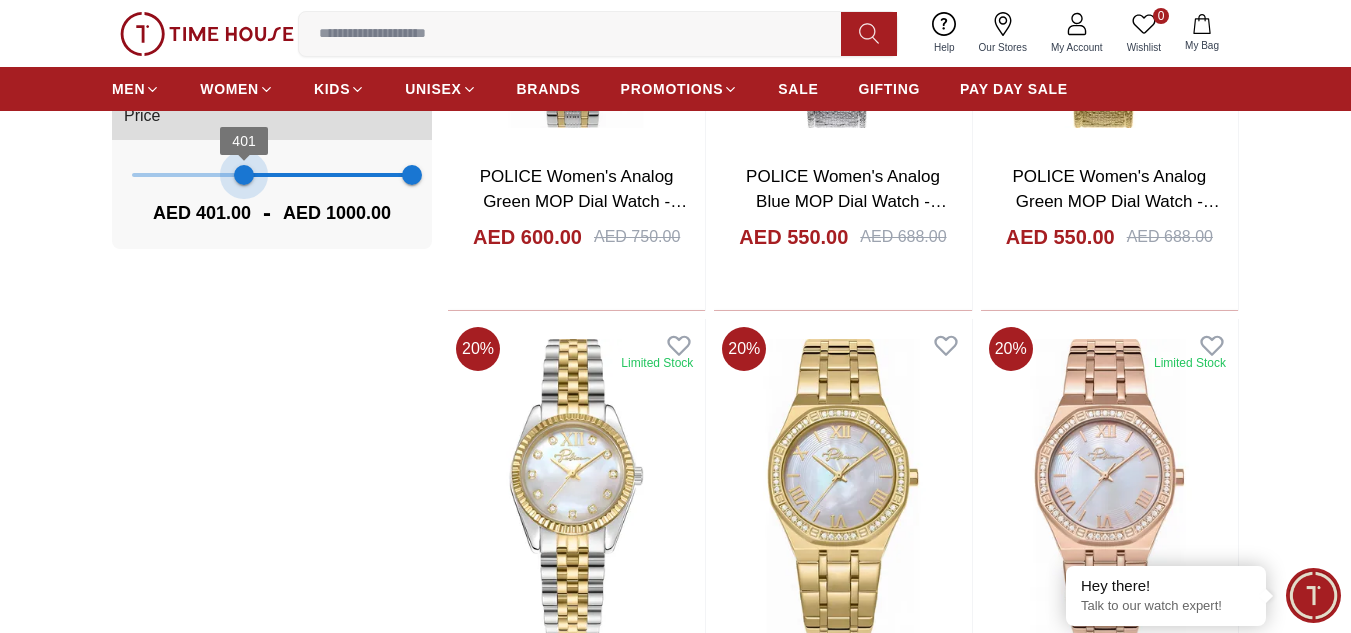 type on "***" 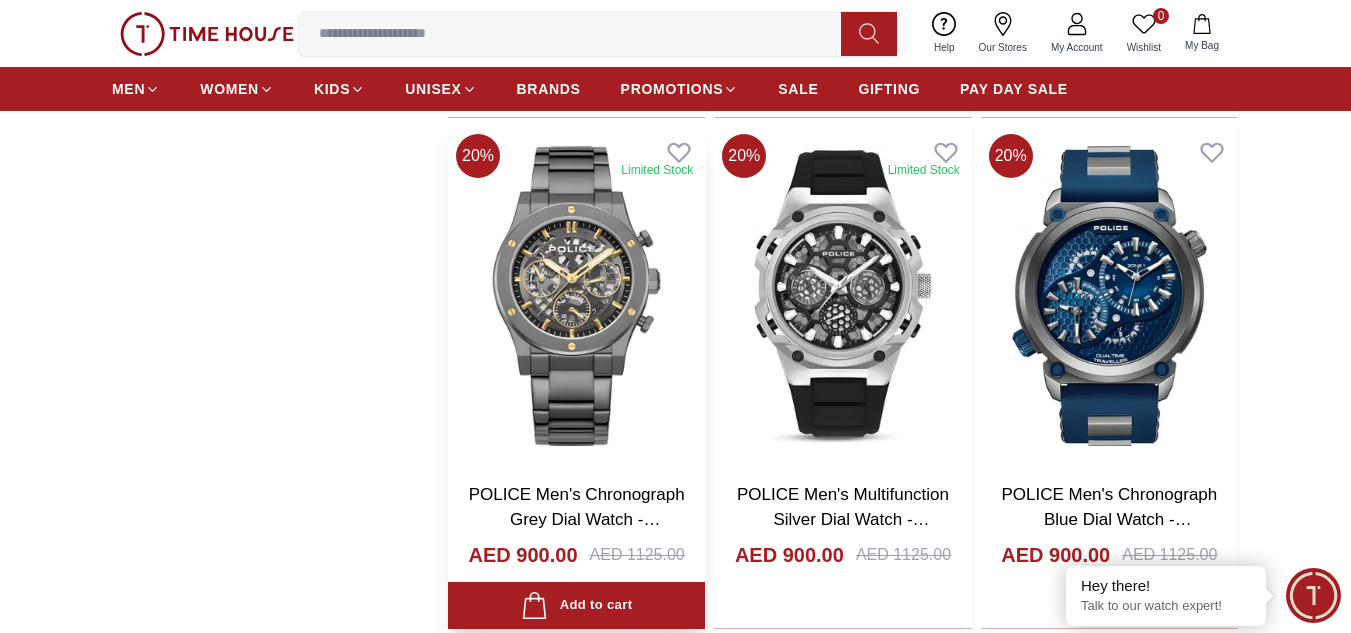 scroll, scrollTop: 1700, scrollLeft: 0, axis: vertical 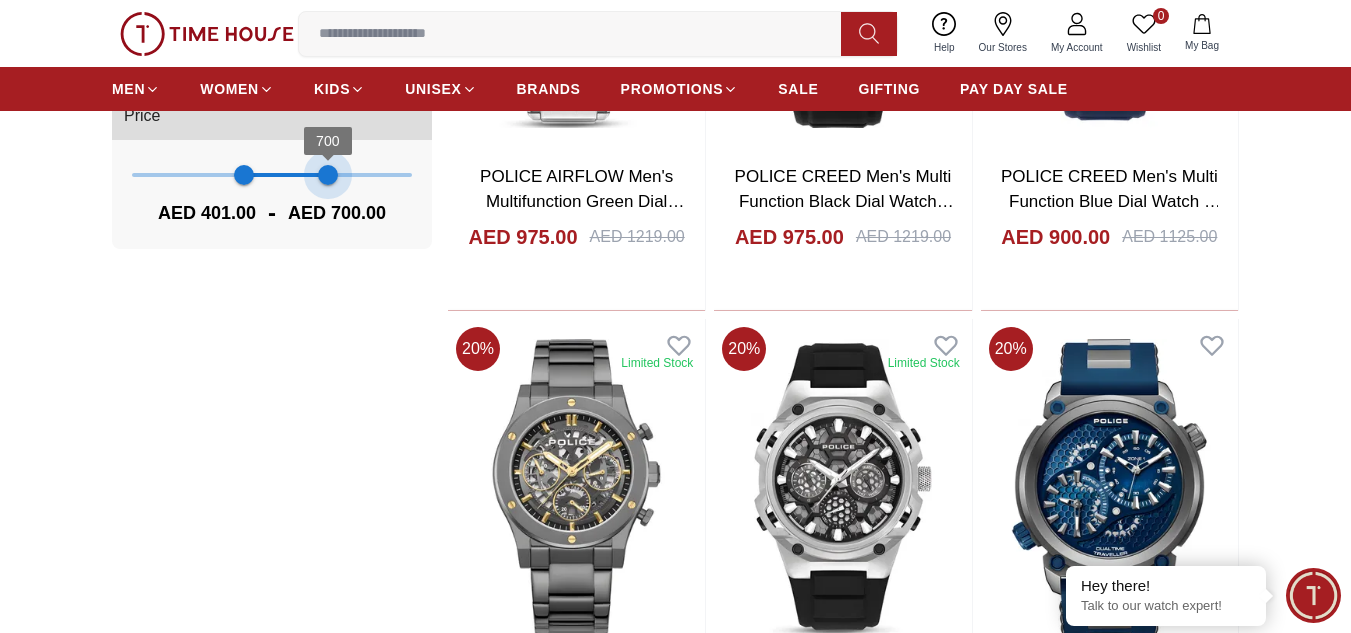 type on "***" 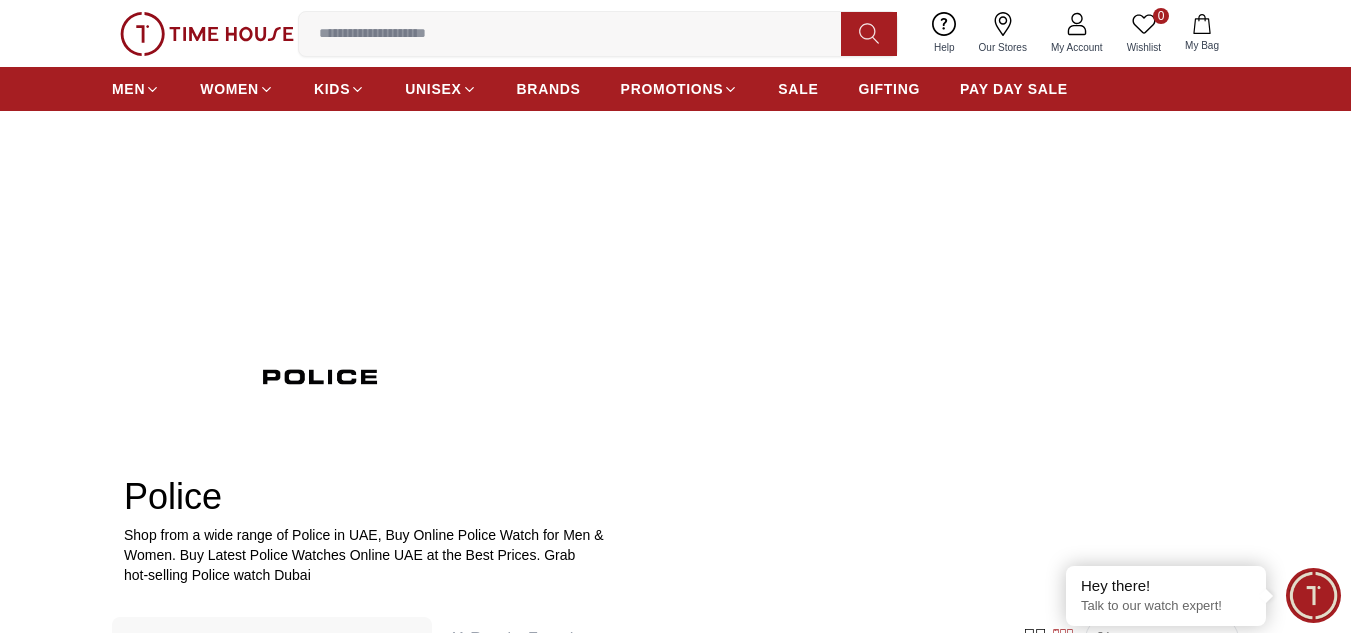 scroll, scrollTop: 100, scrollLeft: 0, axis: vertical 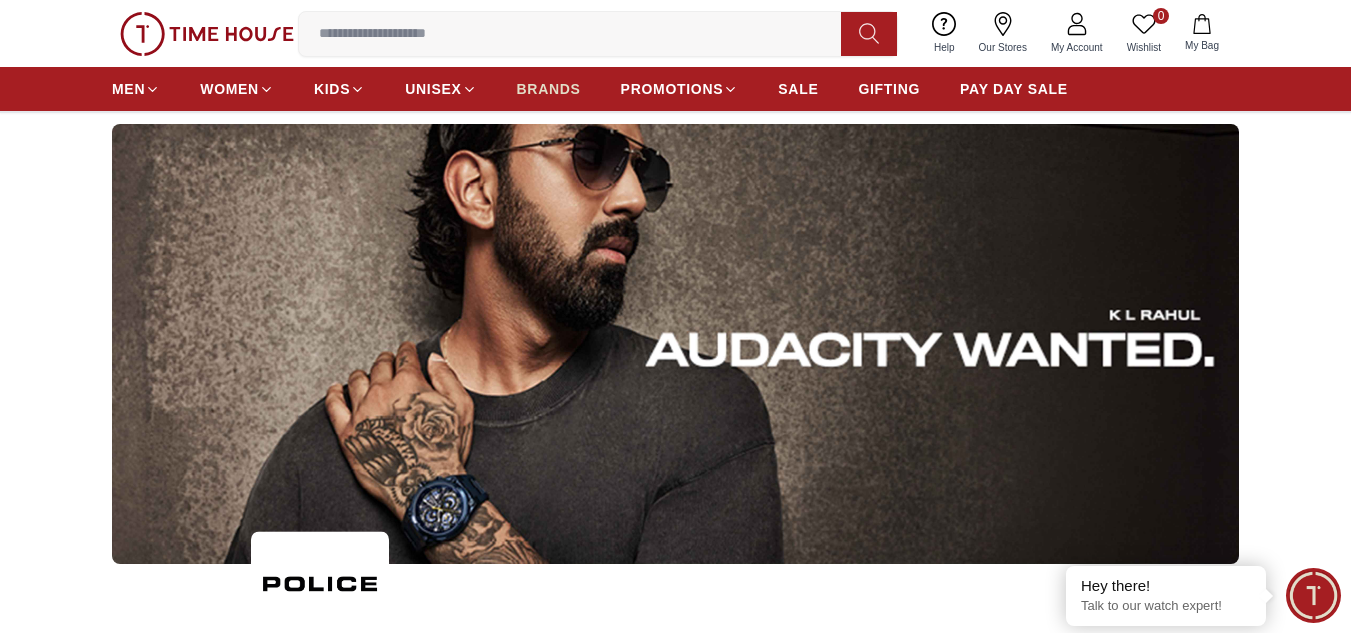 click on "BRANDS" at bounding box center [549, 89] 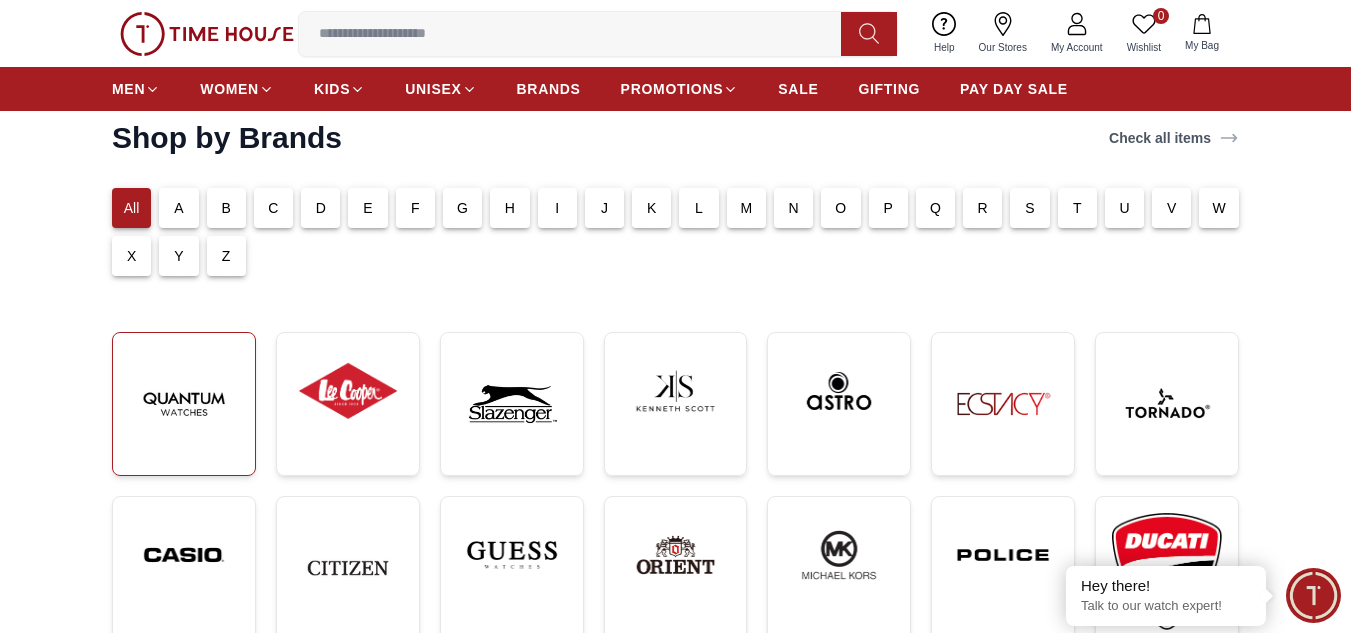 click at bounding box center [184, 404] 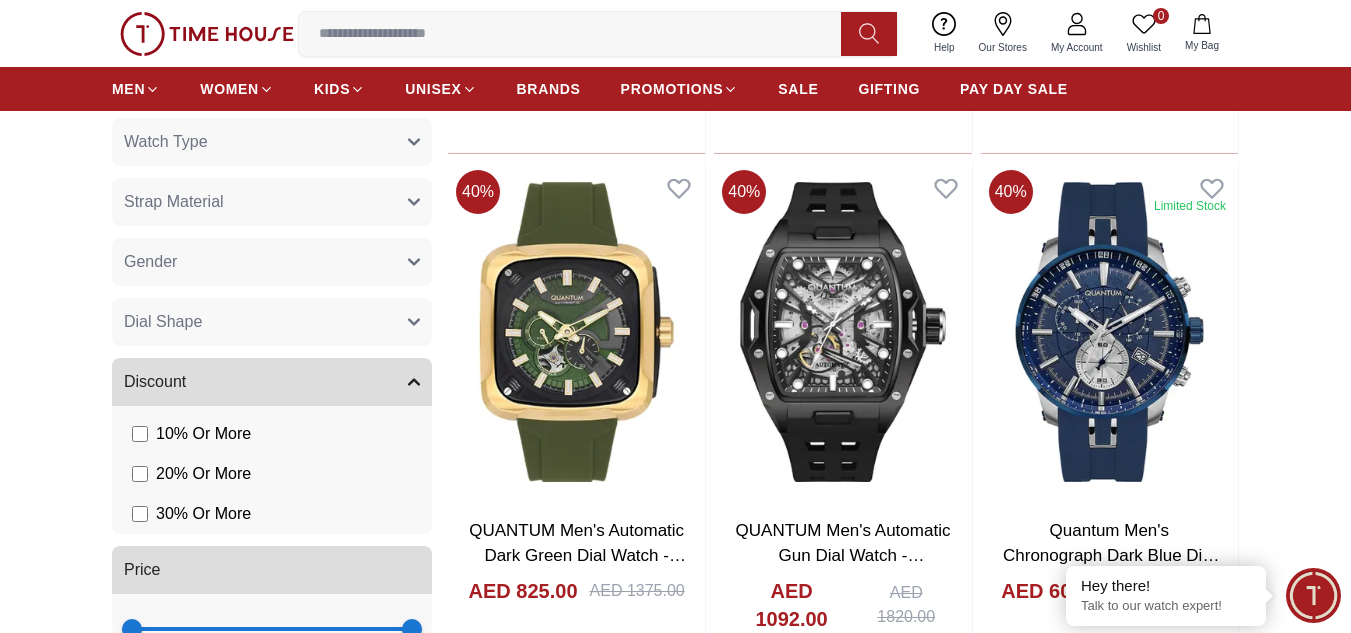 scroll, scrollTop: 1500, scrollLeft: 0, axis: vertical 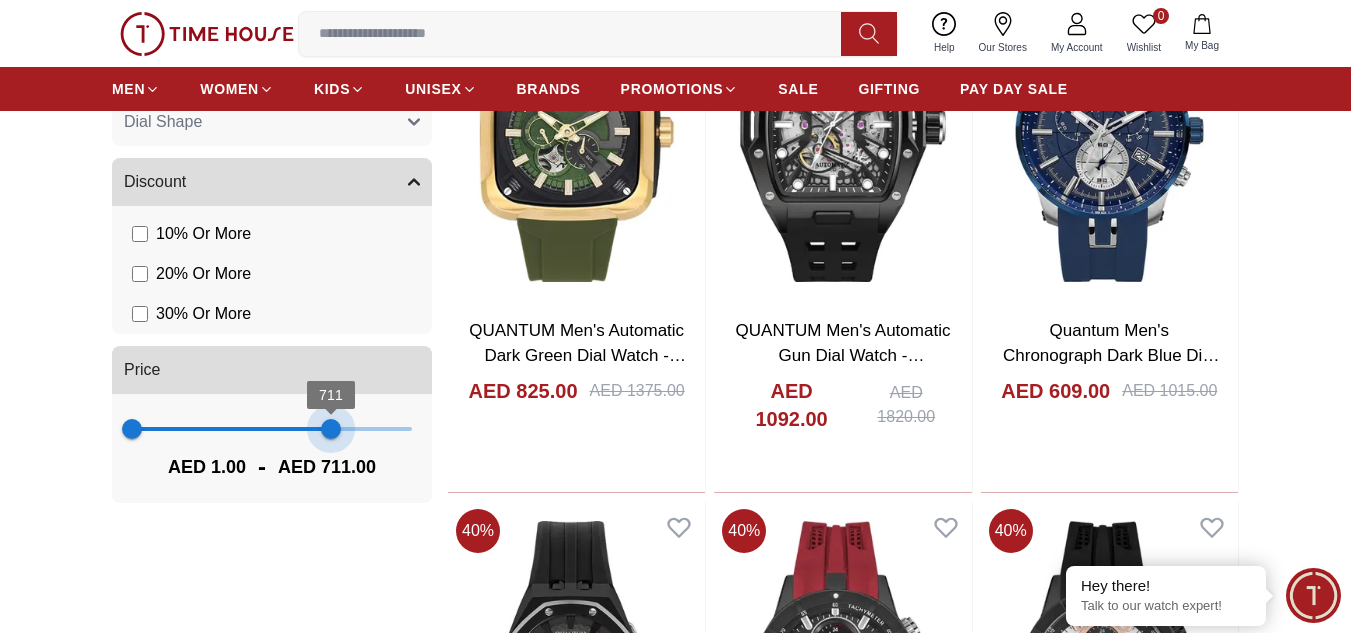 type on "***" 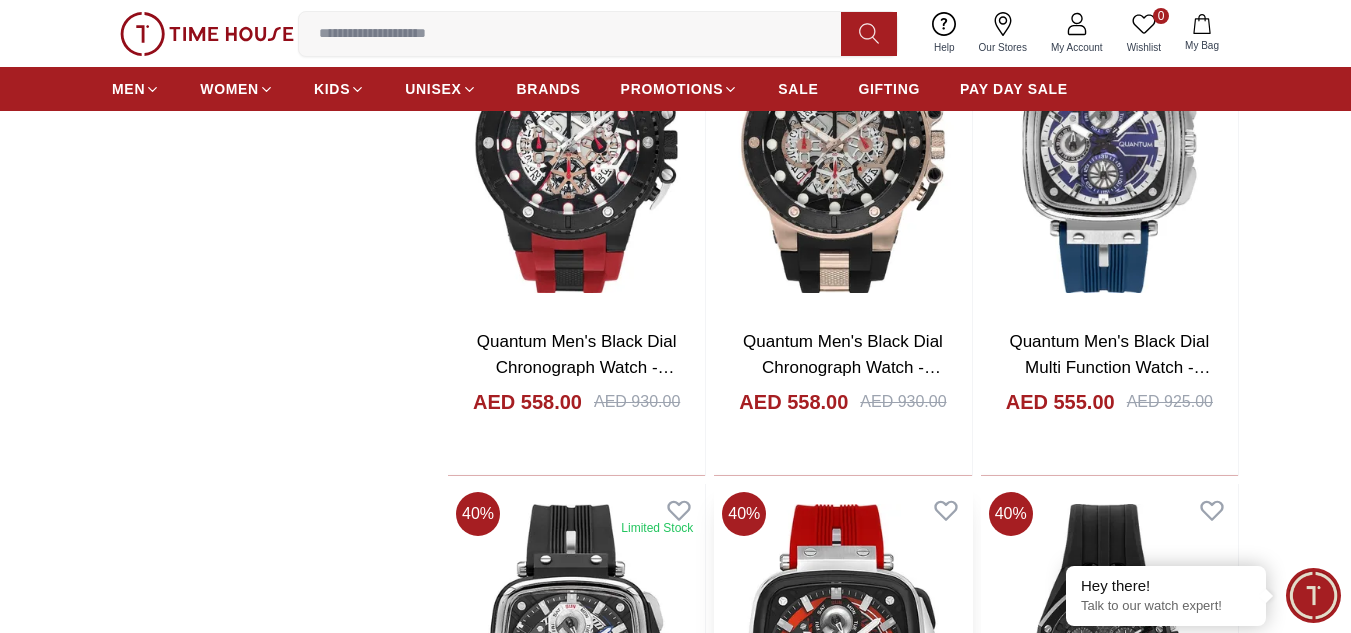 scroll, scrollTop: 1500, scrollLeft: 0, axis: vertical 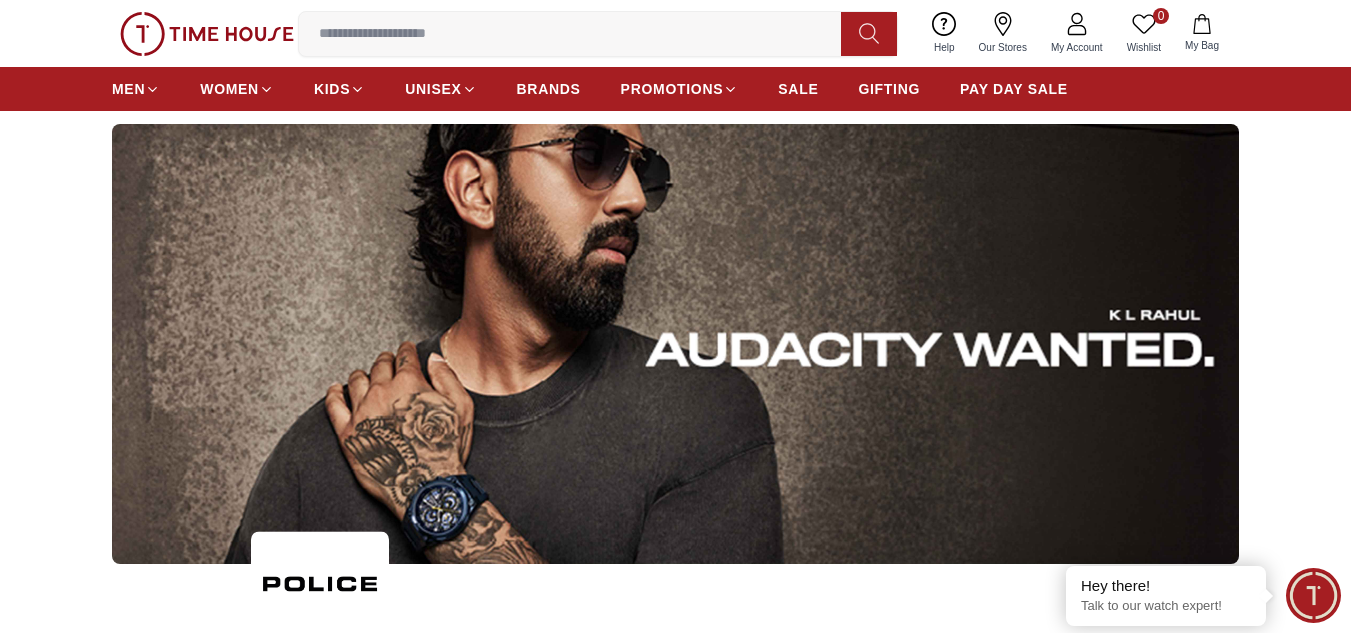 type on "****" 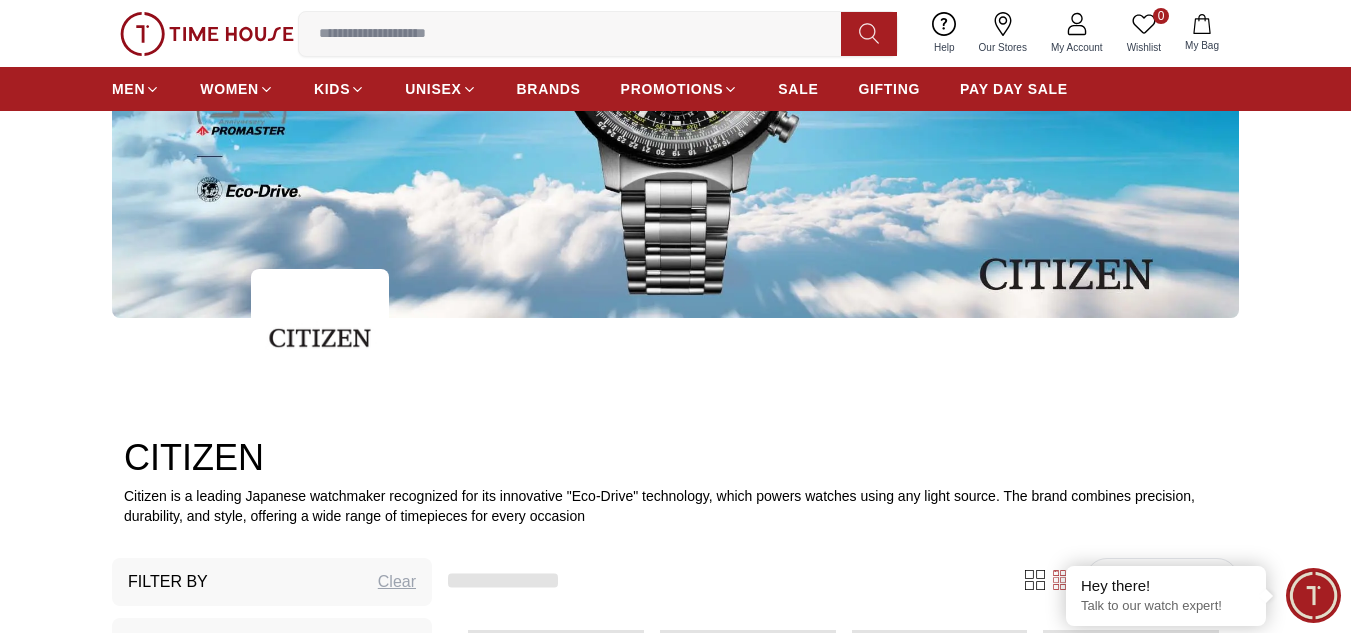 scroll, scrollTop: 2400, scrollLeft: 0, axis: vertical 